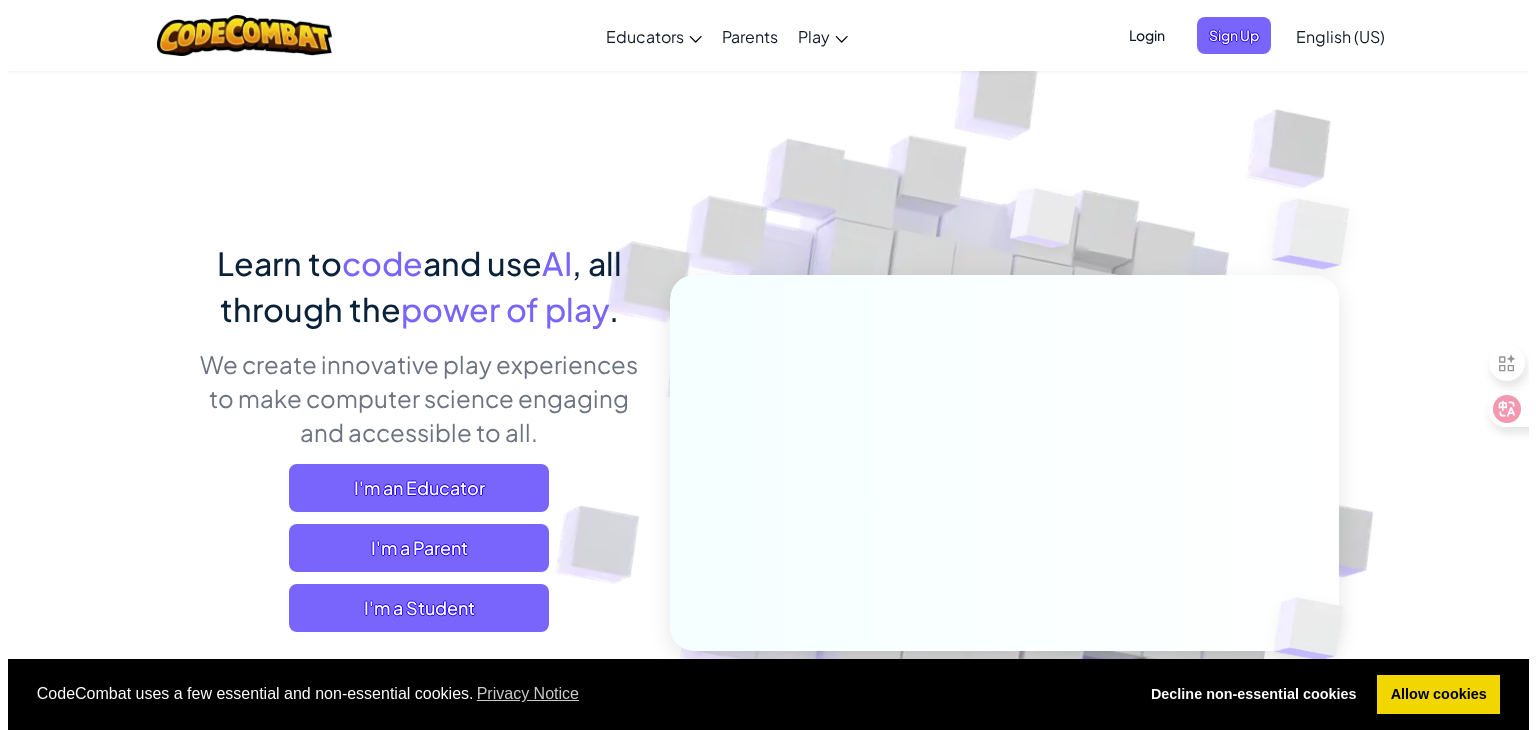 scroll, scrollTop: 0, scrollLeft: 0, axis: both 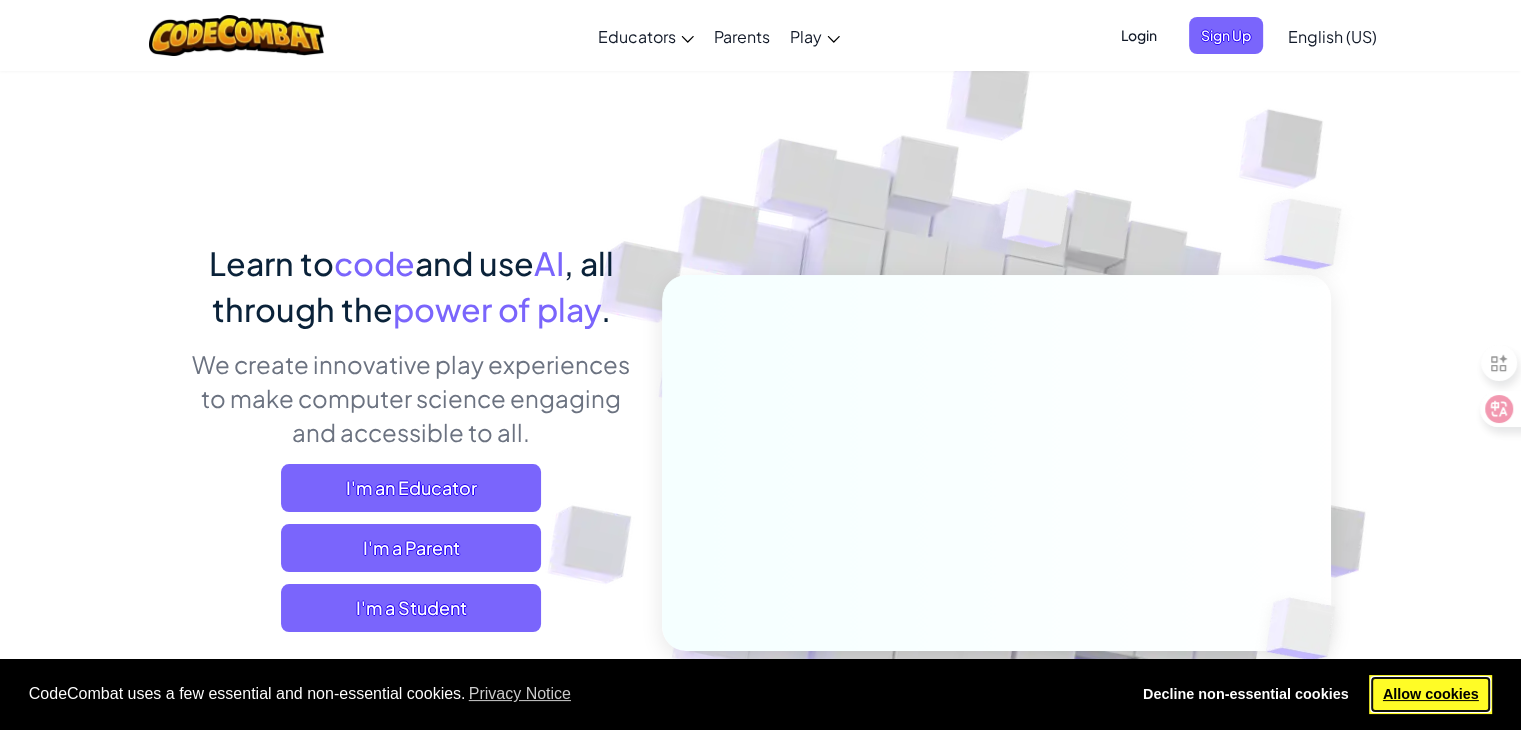 click on "Allow cookies" at bounding box center (1430, 695) 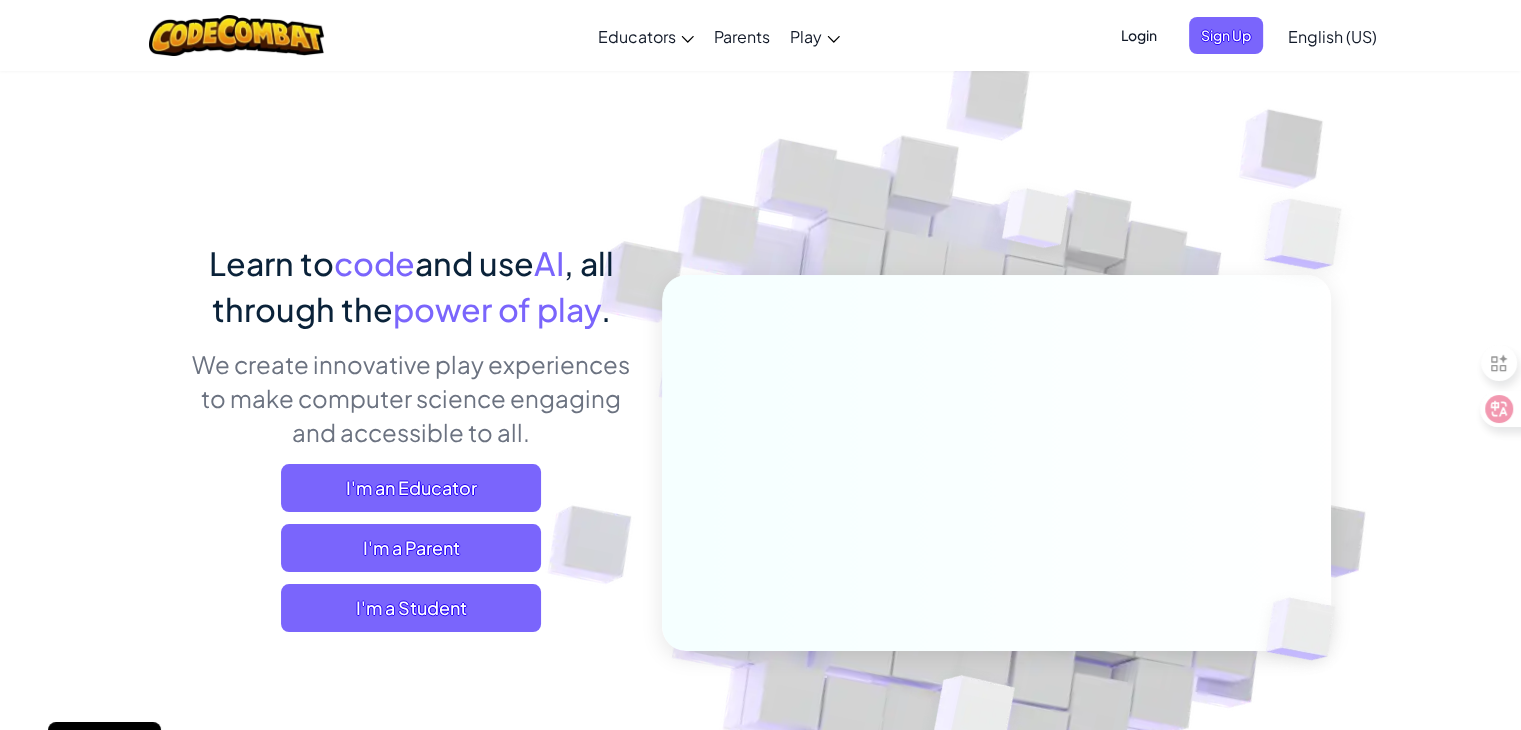click on "Login" at bounding box center (1139, 35) 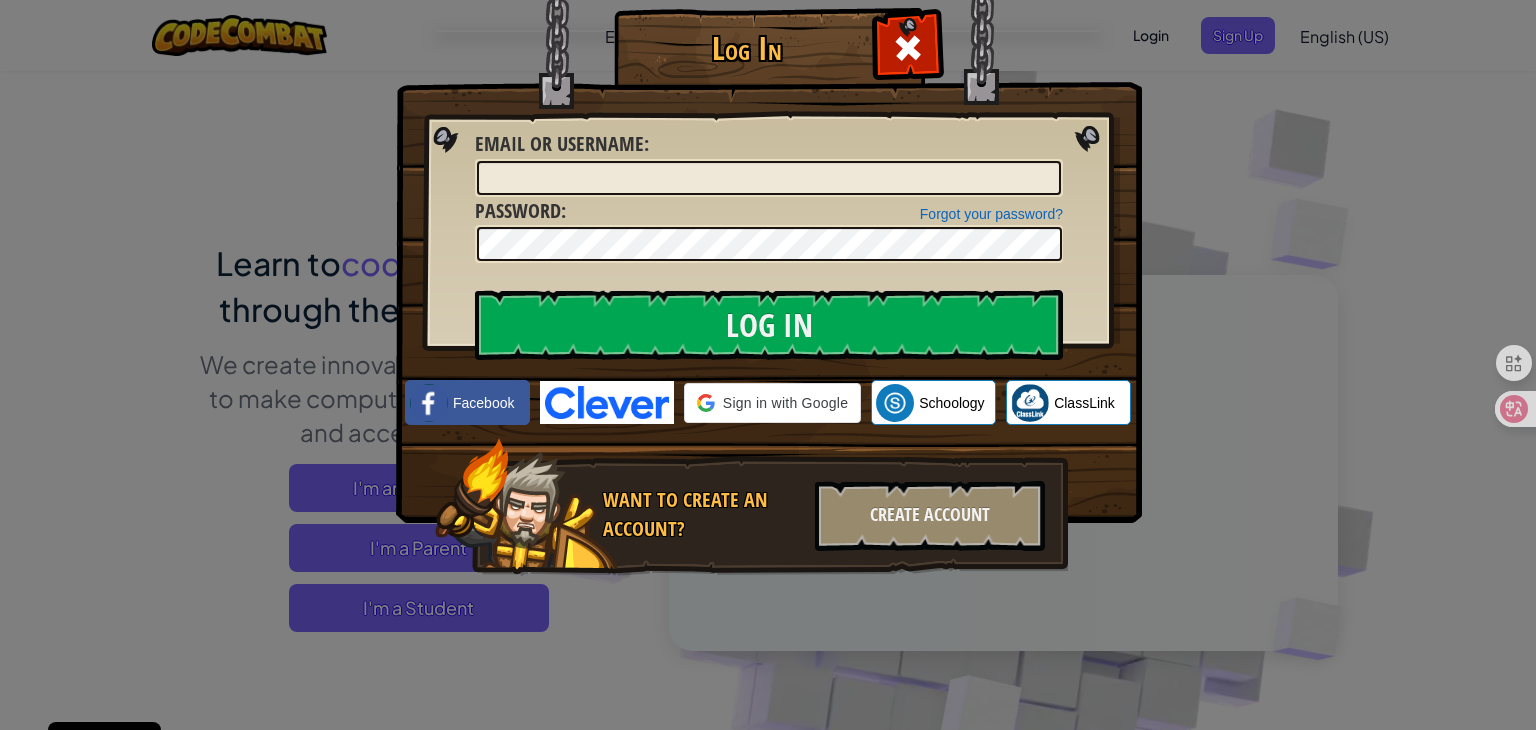 click on "Log In Unknown Error Email or Username : Forgot your password? Password : Log In Logging In Facebook Sign in with Google Sign in with Google. Opens in new tab Schoology ClassLink Want to create an account? Create Account" at bounding box center [768, 365] 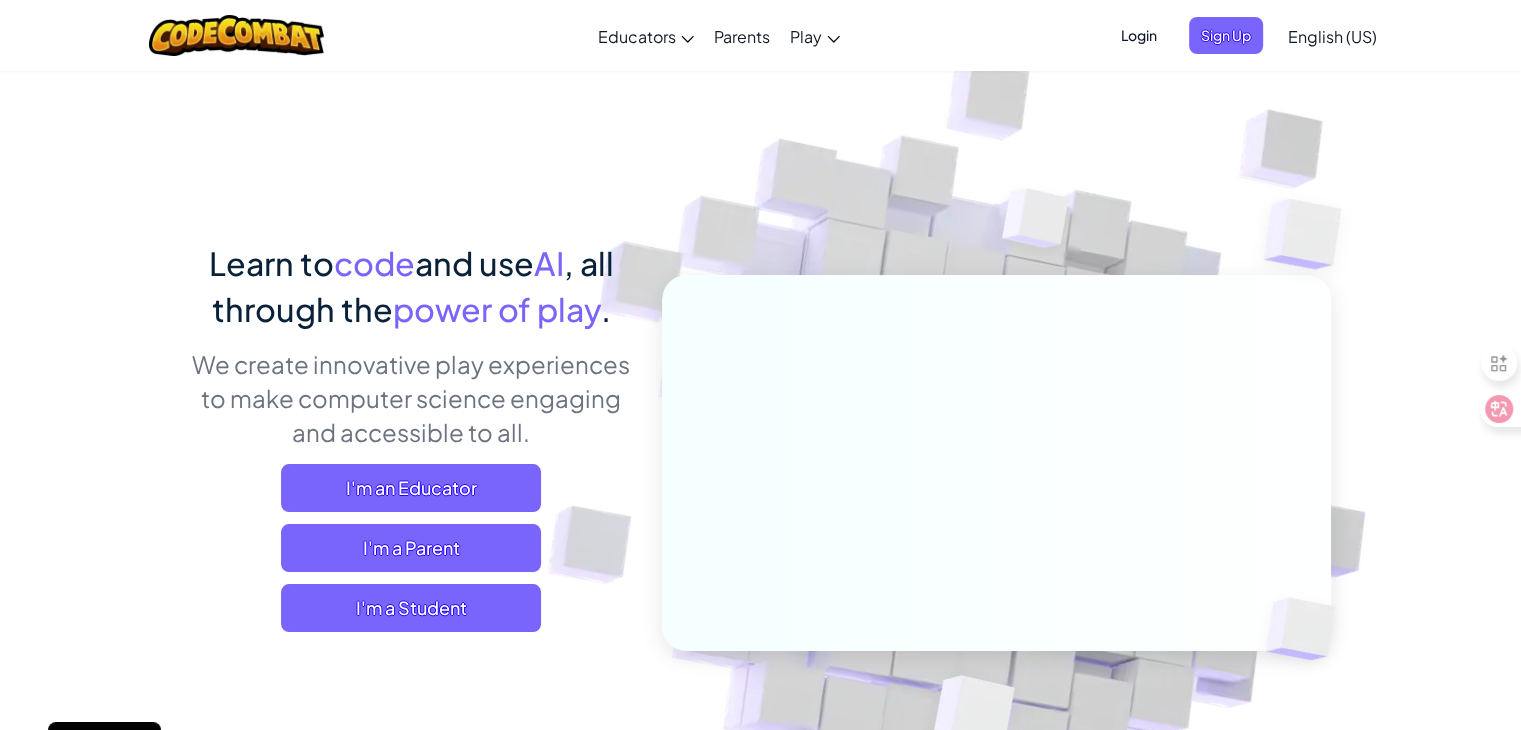 click on "English (US)" at bounding box center [1332, 36] 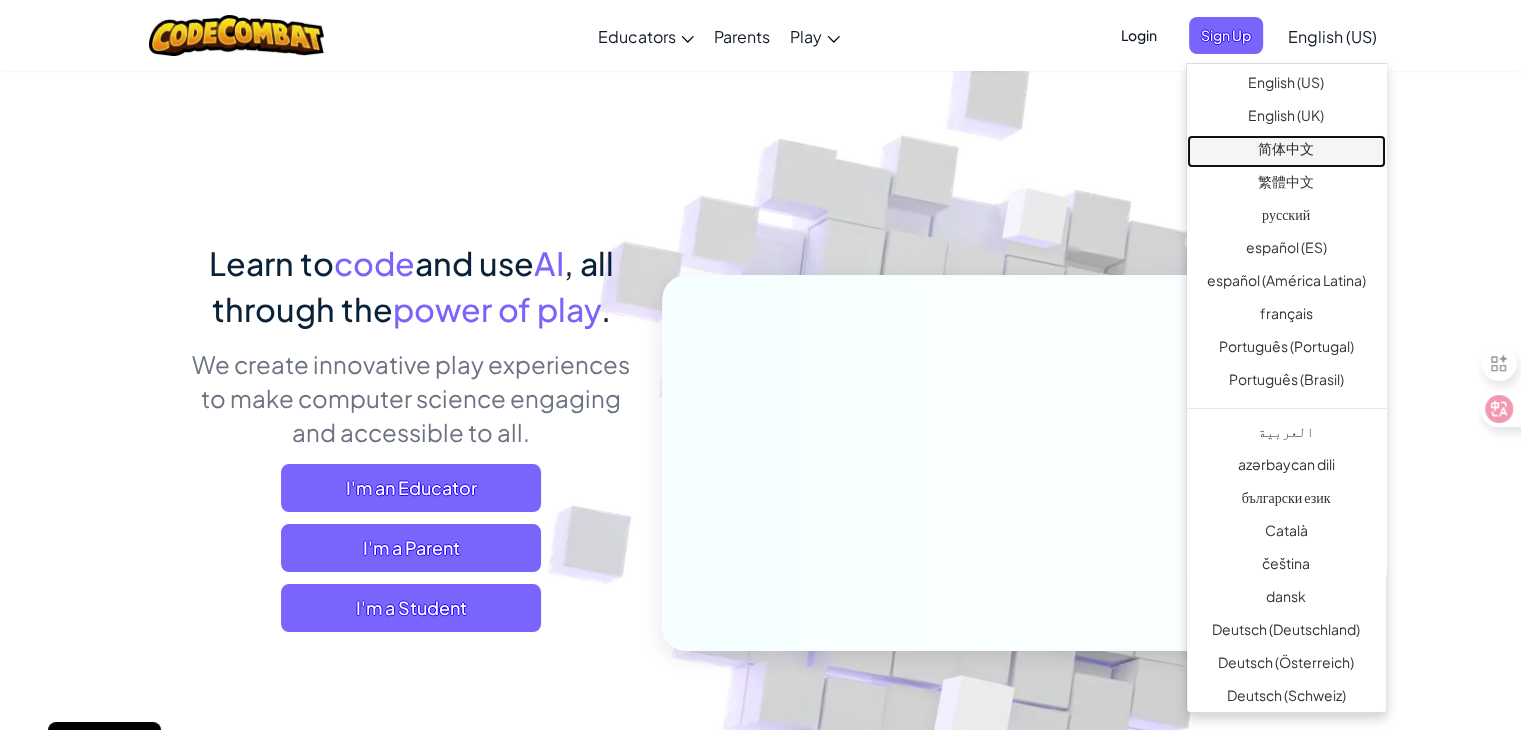 click on "简体中文" at bounding box center [1286, 151] 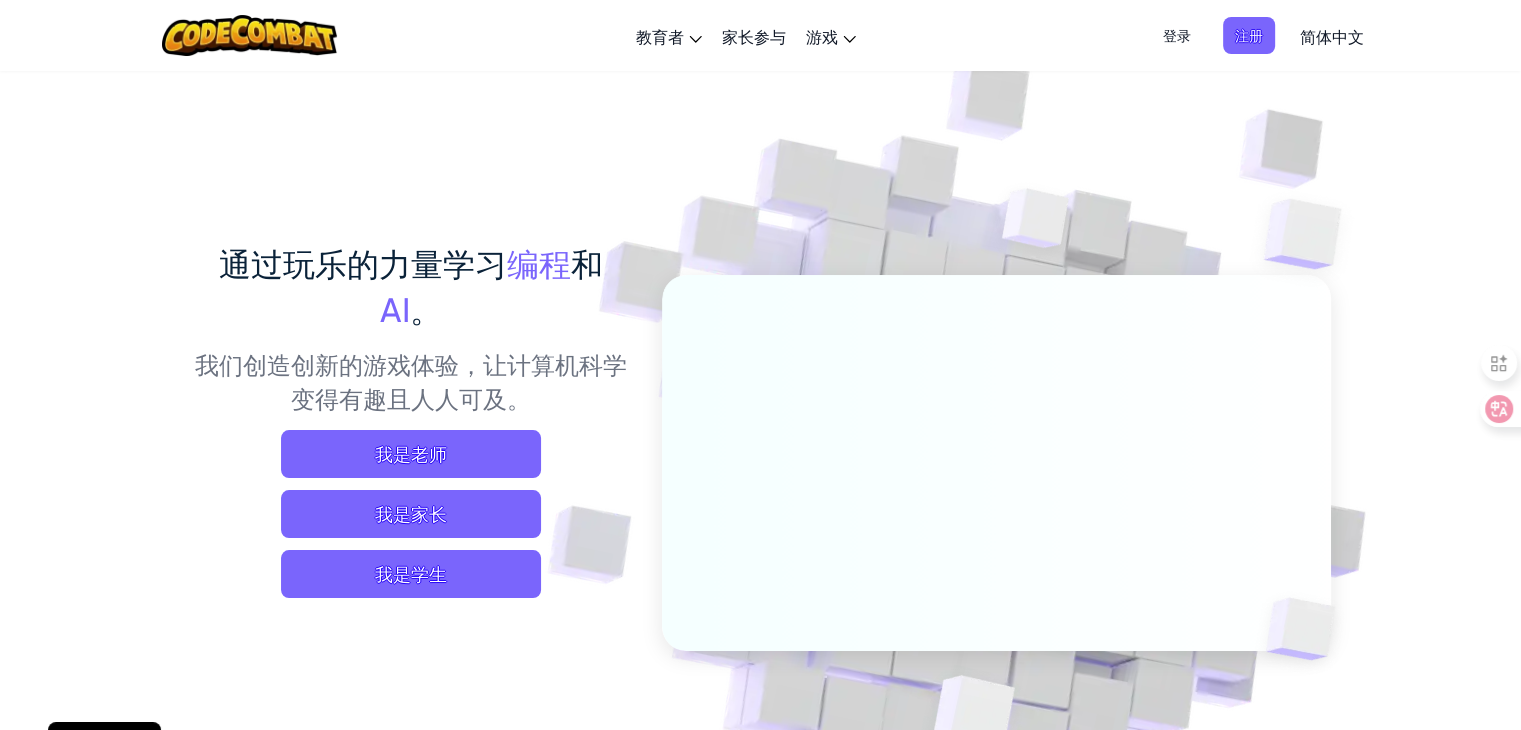 click on "登录" at bounding box center [1177, 35] 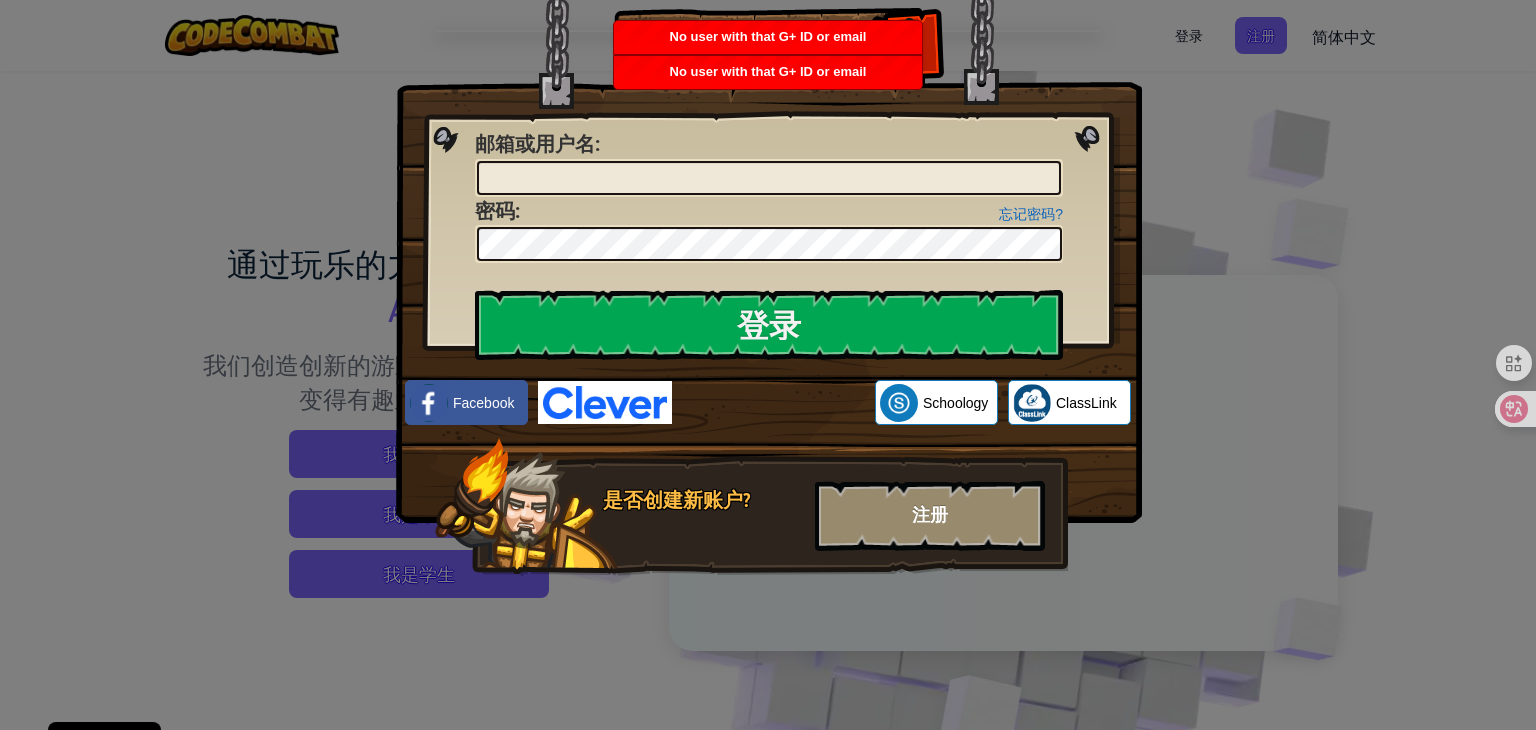 click on "注册" at bounding box center (930, 516) 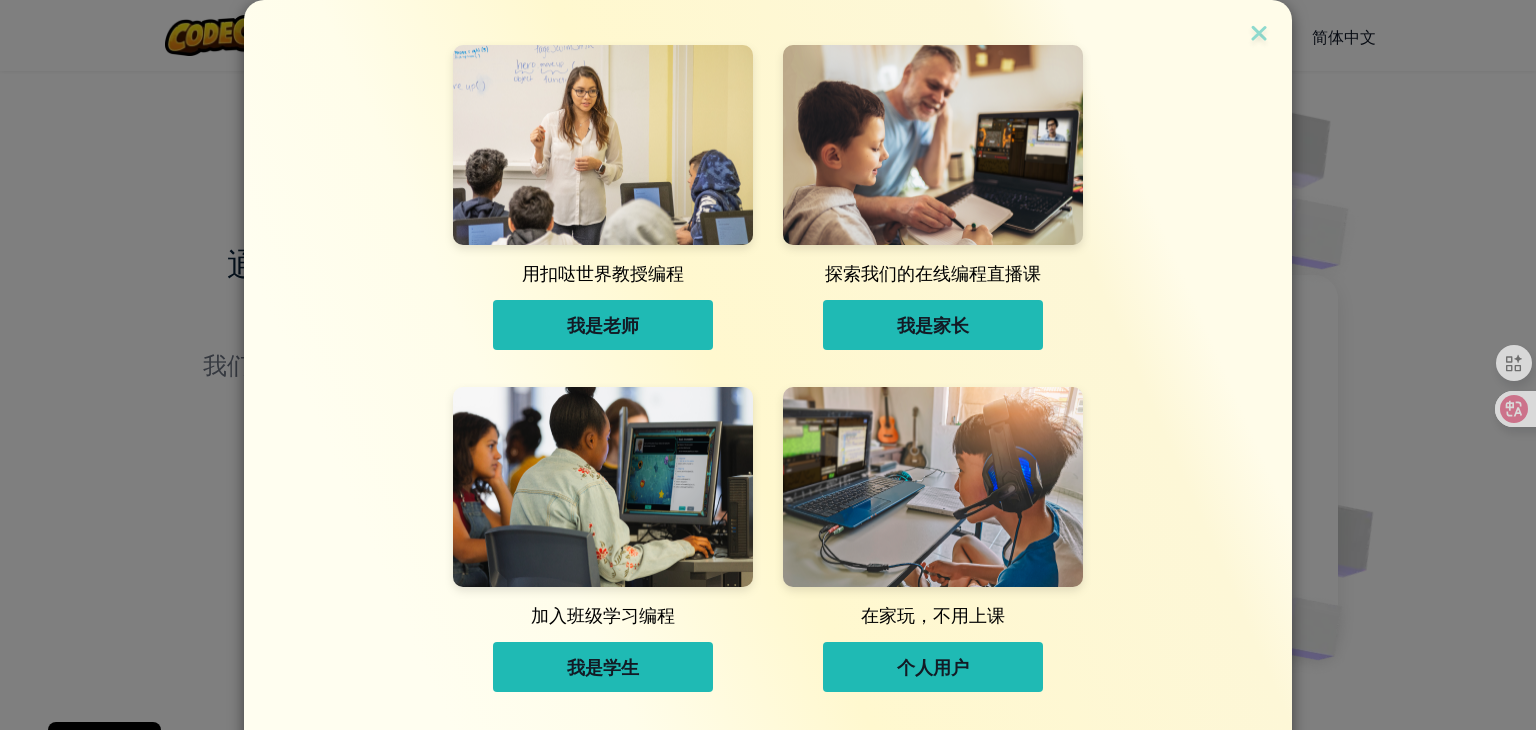 scroll, scrollTop: 62, scrollLeft: 0, axis: vertical 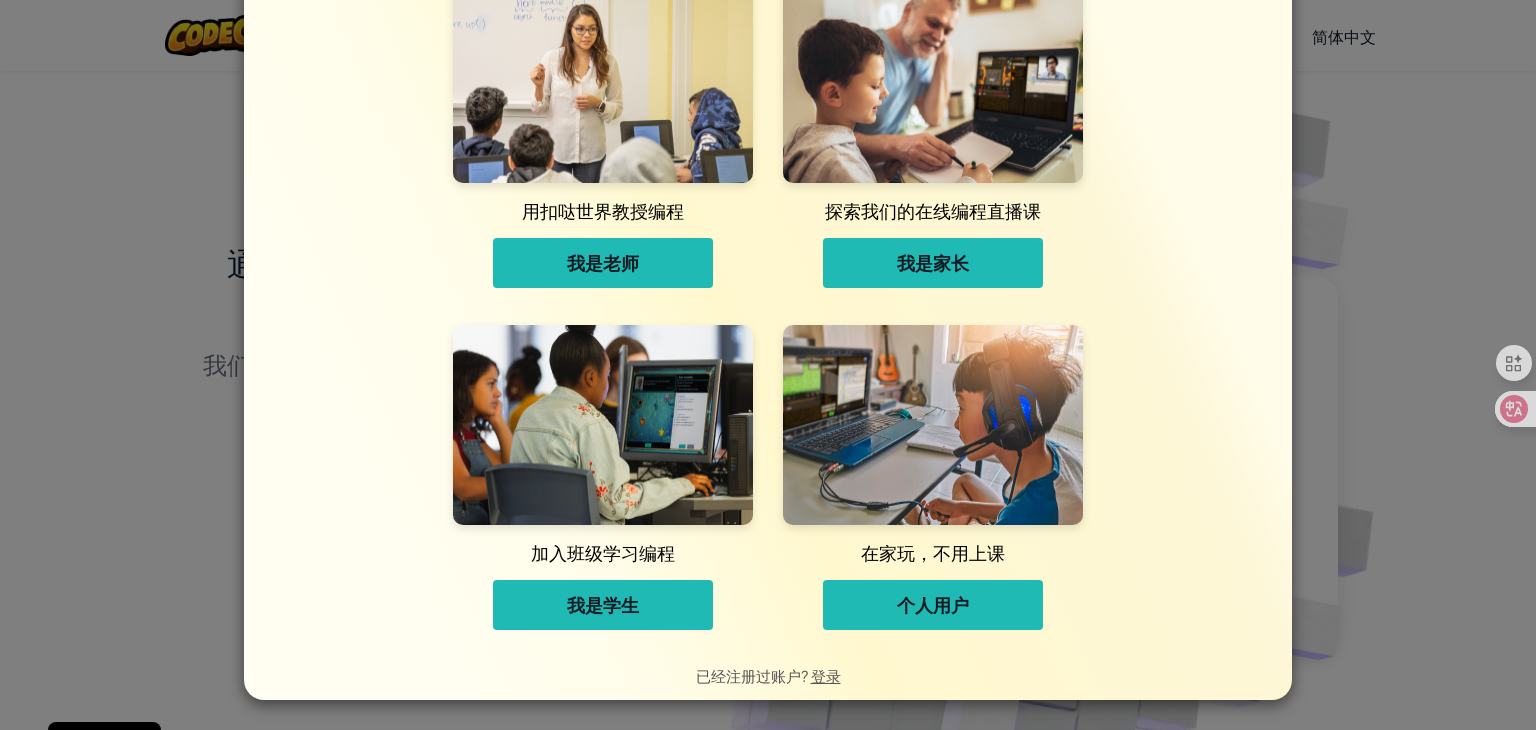 click on "个人用户" at bounding box center [933, 605] 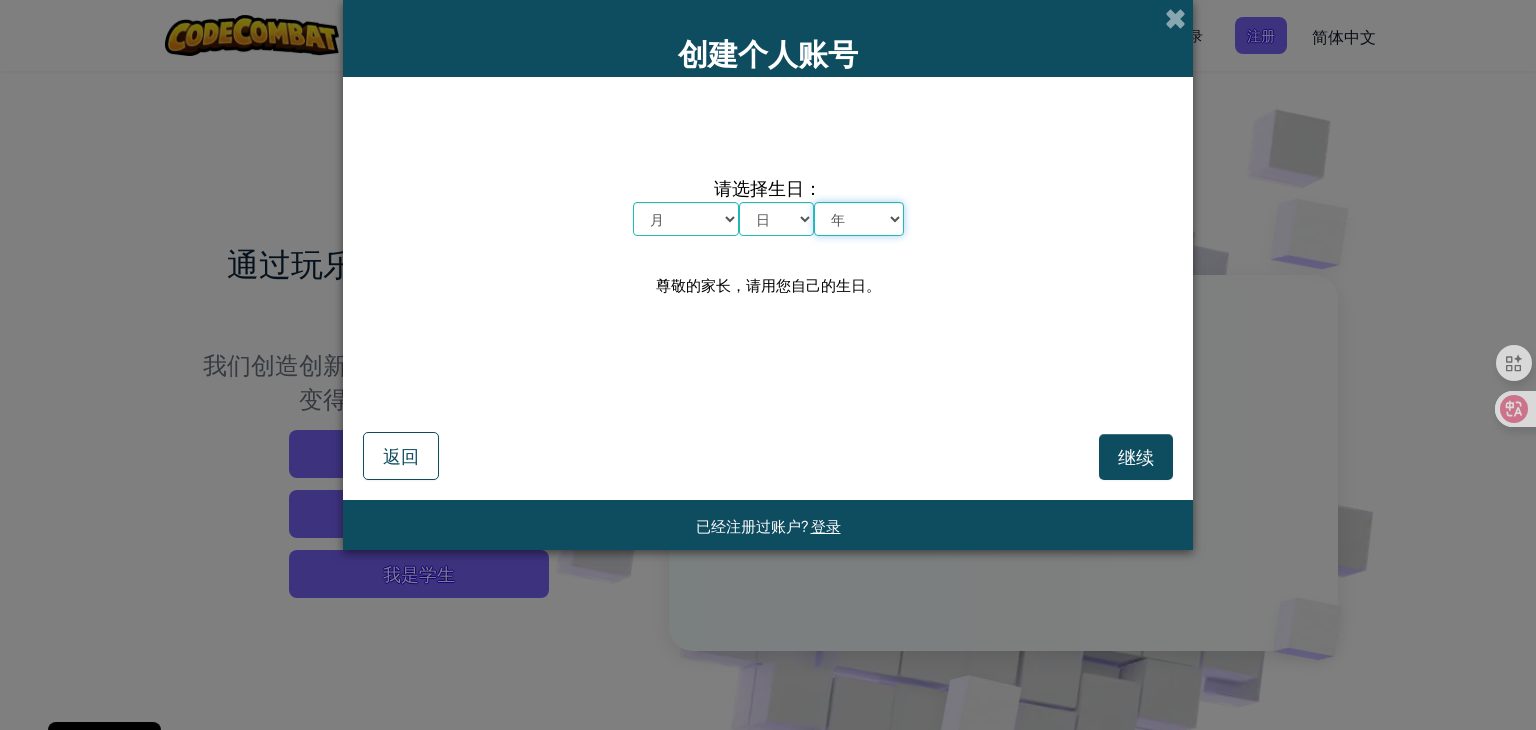 click on "年 2025 2024 2023 2022 2021 2020 2019 2018 2017 2016 2015 2014 2013 2012 2011 2010 2009 2008 2007 2006 2005 2004 2003 2002 2001 2000 1999 1998 1997 1996 1995 1994 1993 1992 1991 1990 1989 1988 1987 1986 1985 1984 1983 1982 1981 1980 1979 1978 1977 1976 1975 1974 1973 1972 1971 1970 1969 1968 1967 1966 1965 1964 1963 1962 1961 1960 1959 1958 1957 1956 1955 1954 1953 1952 1951 1950 1949 1948 1947 1946 1945 1944 1943 1942 1941 1940 1939 1938 1937 1936 1935 1934 1933 1932 1931 1930 1929 1928 1927 1926" at bounding box center [859, 219] 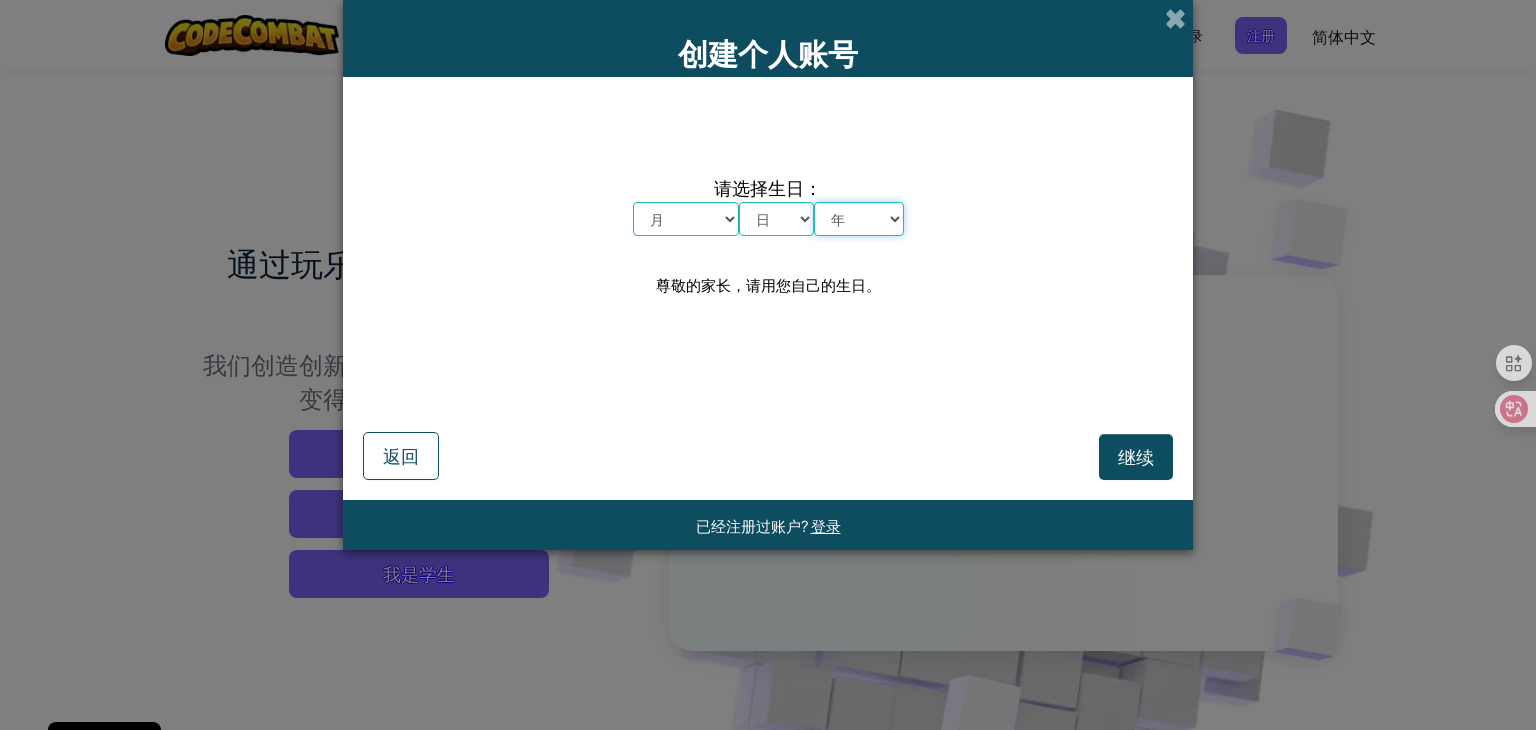 select on "1998" 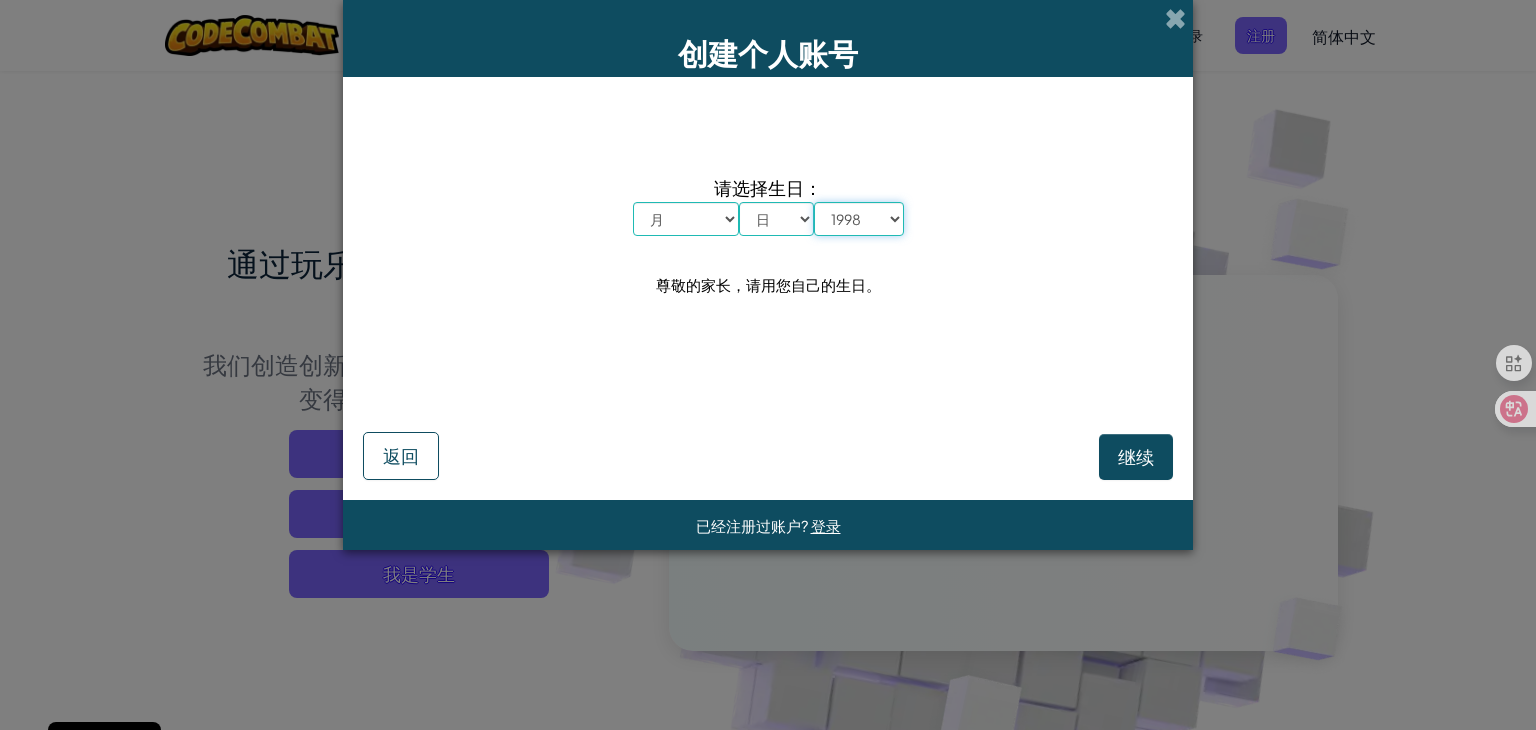 click on "年 2025 2024 2023 2022 2021 2020 2019 2018 2017 2016 2015 2014 2013 2012 2011 2010 2009 2008 2007 2006 2005 2004 2003 2002 2001 2000 1999 1998 1997 1996 1995 1994 1993 1992 1991 1990 1989 1988 1987 1986 1985 1984 1983 1982 1981 1980 1979 1978 1977 1976 1975 1974 1973 1972 1971 1970 1969 1968 1967 1966 1965 1964 1963 1962 1961 1960 1959 1958 1957 1956 1955 1954 1953 1952 1951 1950 1949 1948 1947 1946 1945 1944 1943 1942 1941 1940 1939 1938 1937 1936 1935 1934 1933 1932 1931 1930 1929 1928 1927 1926" at bounding box center [859, 219] 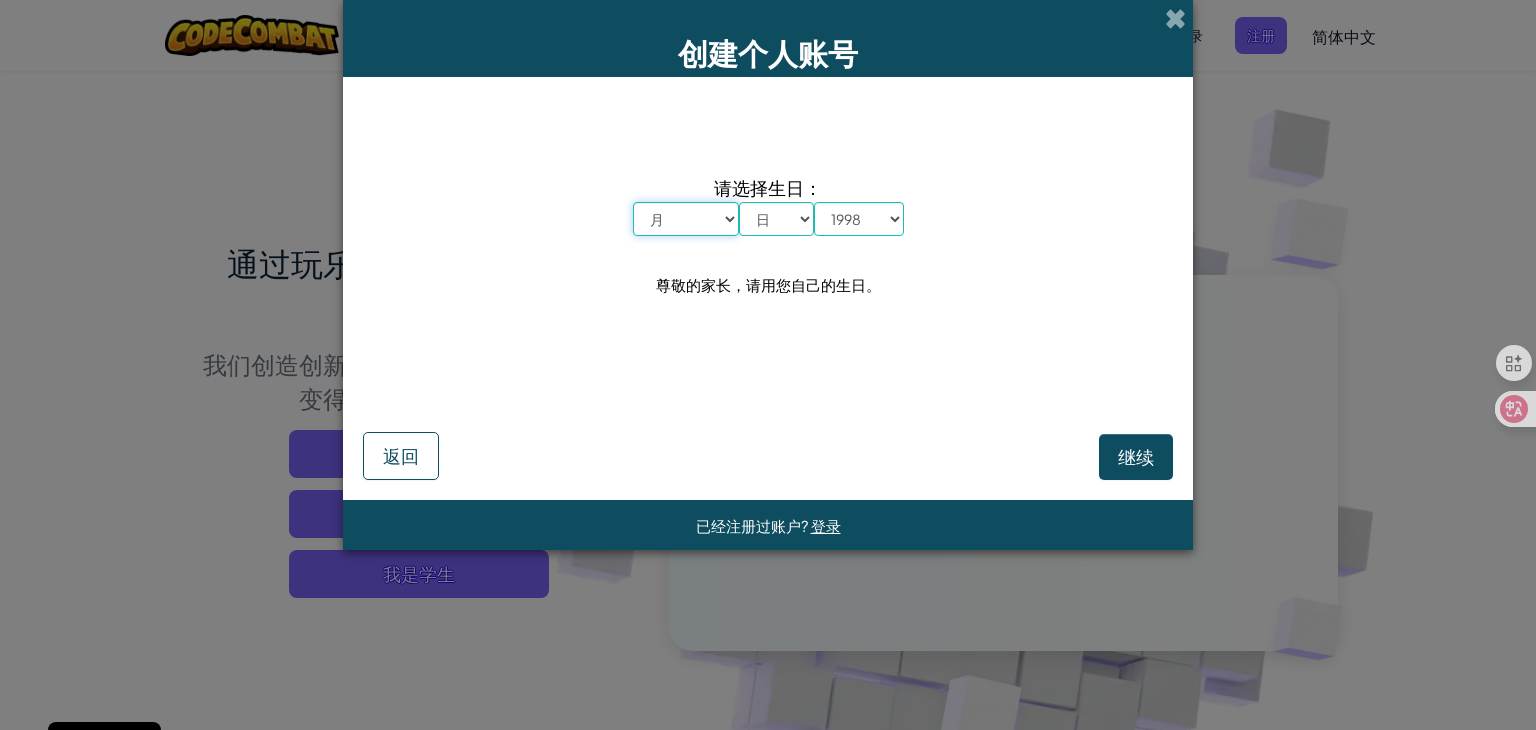click on "月 一月 二月 三月 四月 五月 六月 七月 八月 九月 十月 十一月 十二月" at bounding box center (686, 219) 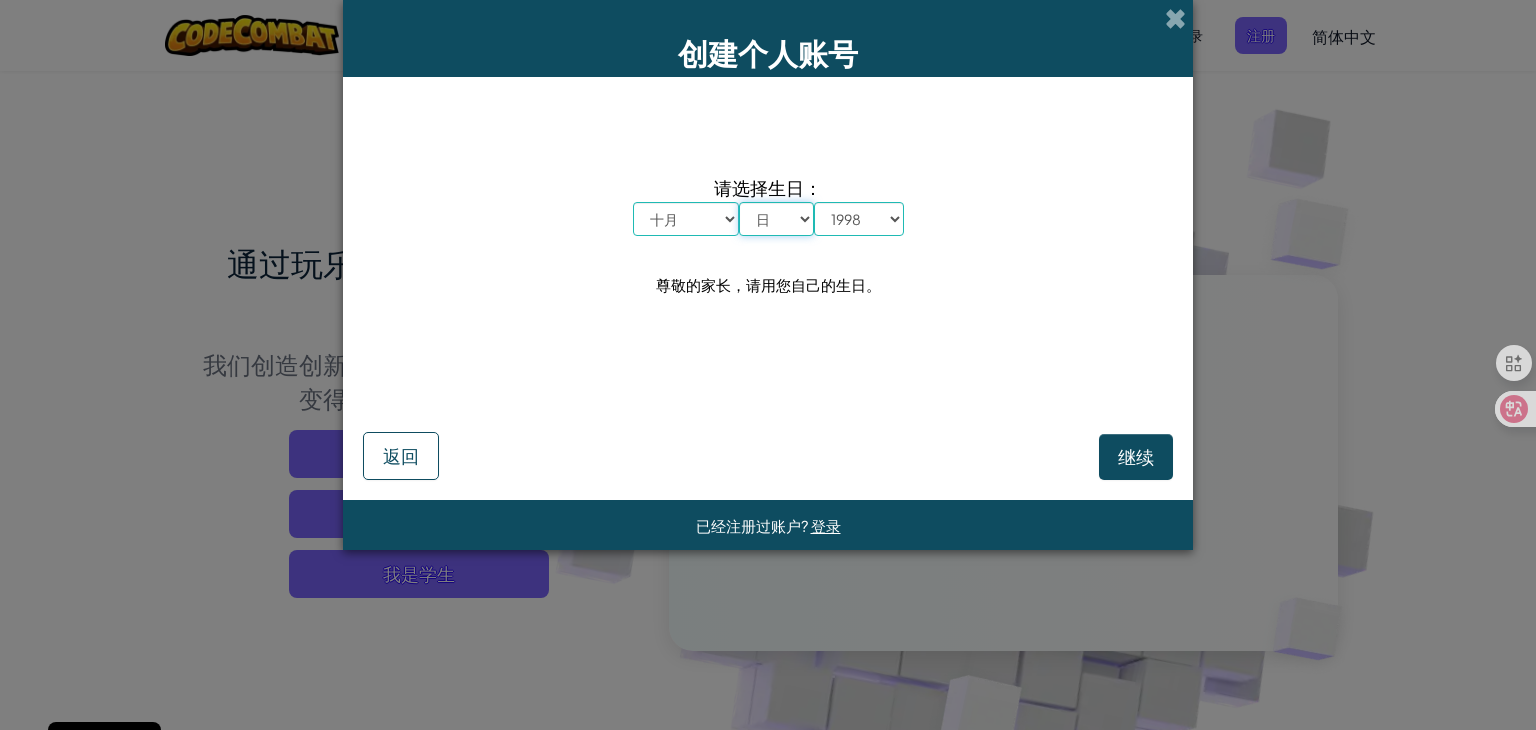 drag, startPoint x: 761, startPoint y: 222, endPoint x: 761, endPoint y: 233, distance: 11 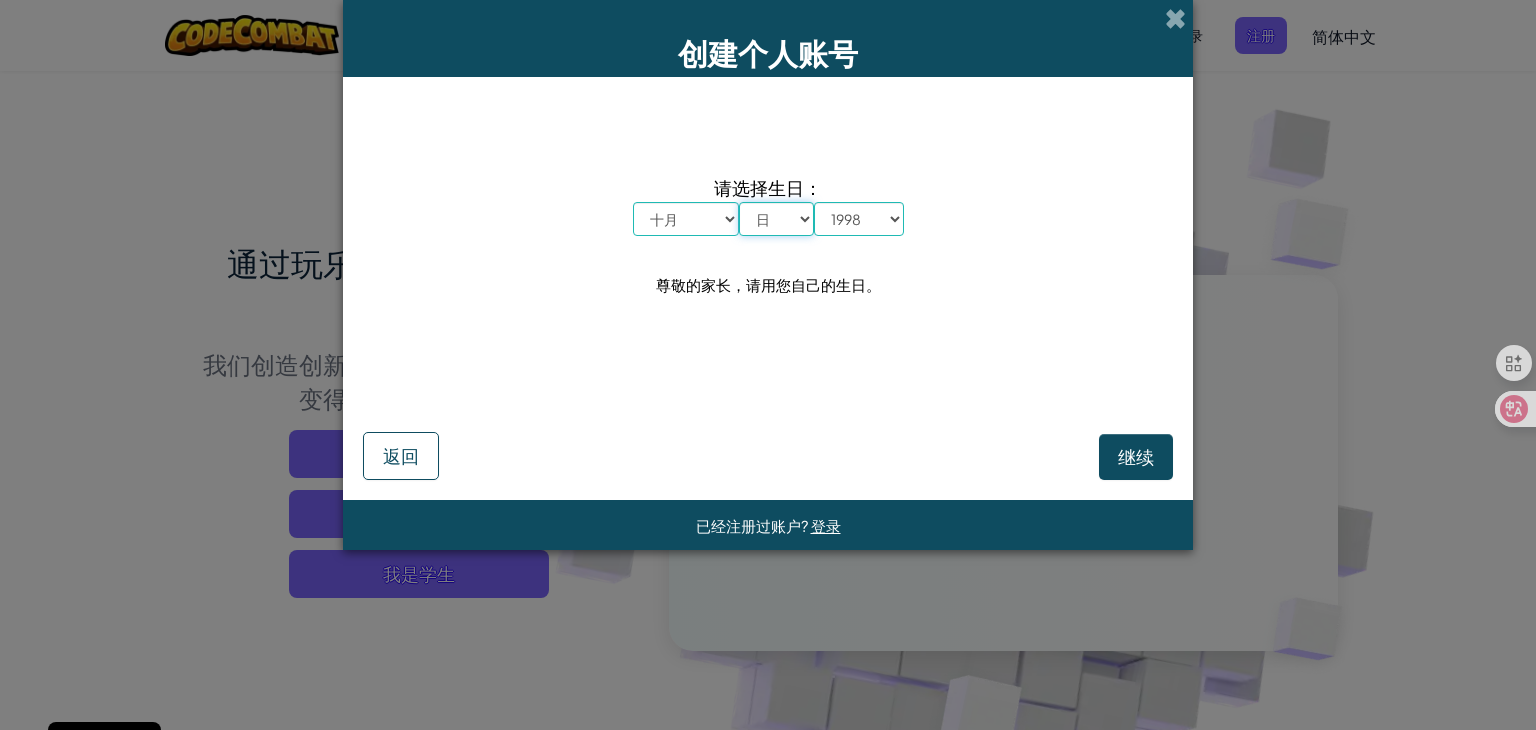 click on "日 1 2 3 4 5 6 7 8 9 10 11 12 13 14 15 16 17 18 19 20 21 22 23 24 25 26 27 28 29 30 31" at bounding box center [776, 219] 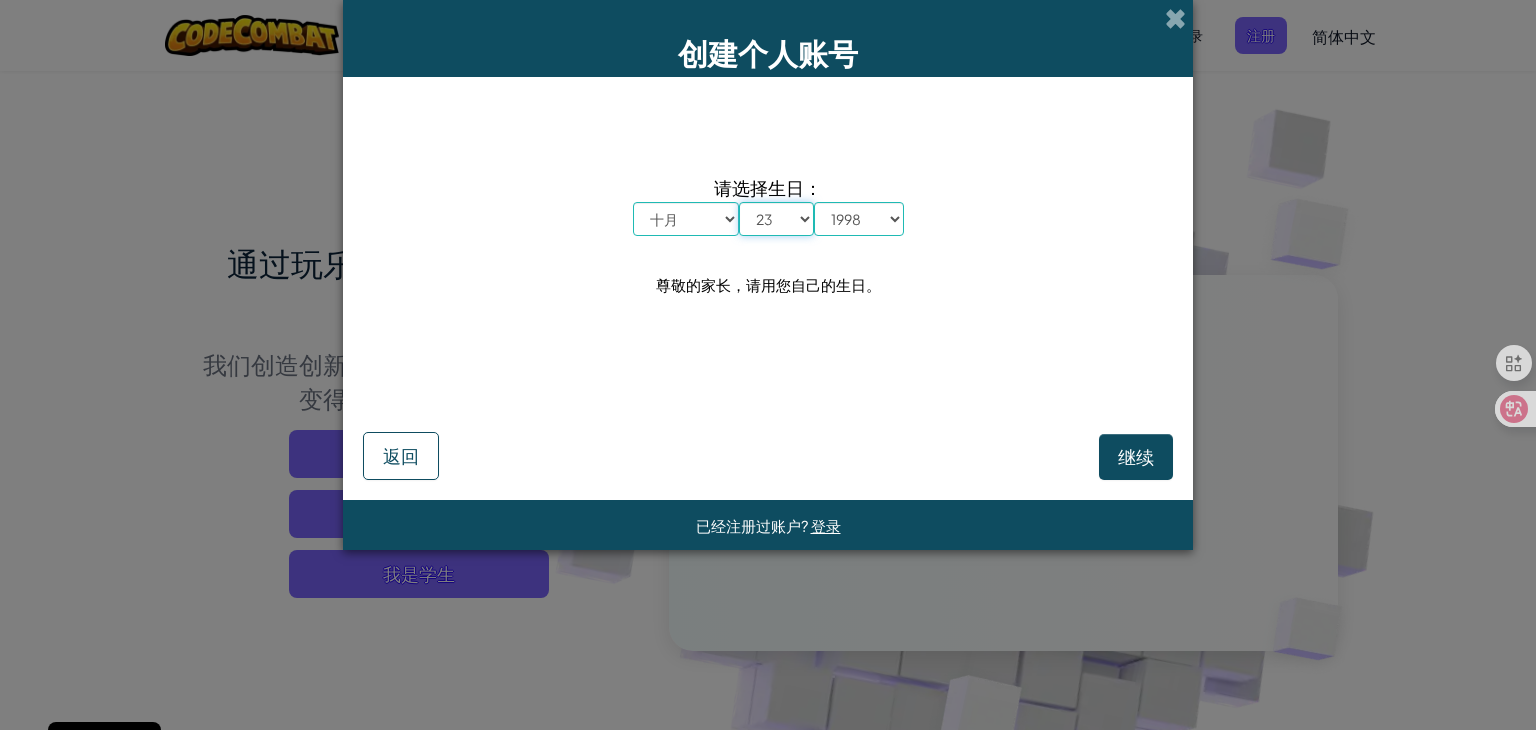 click on "日 1 2 3 4 5 6 7 8 9 10 11 12 13 14 15 16 17 18 19 20 21 22 23 24 25 26 27 28 29 30 31" at bounding box center [776, 219] 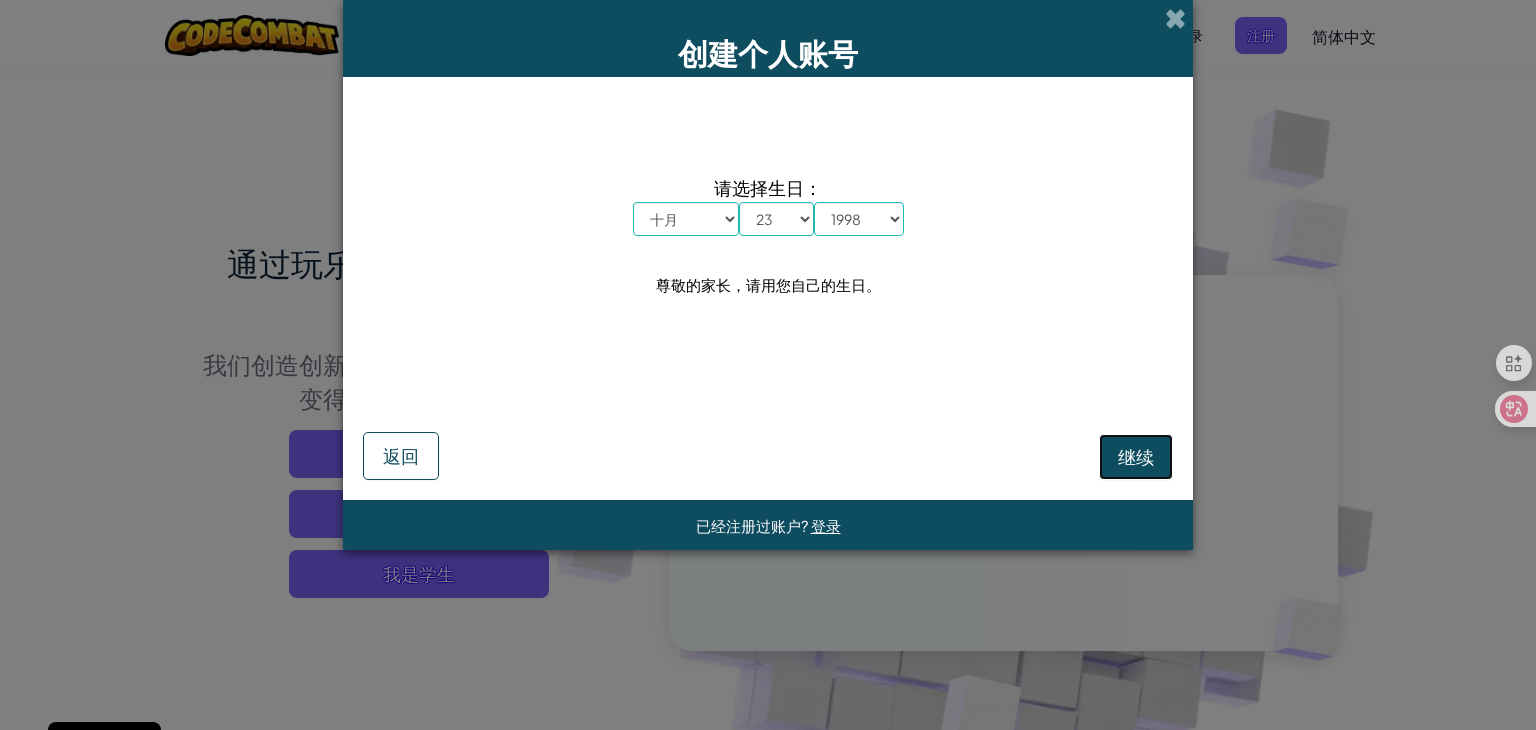 click on "继续" at bounding box center (1136, 456) 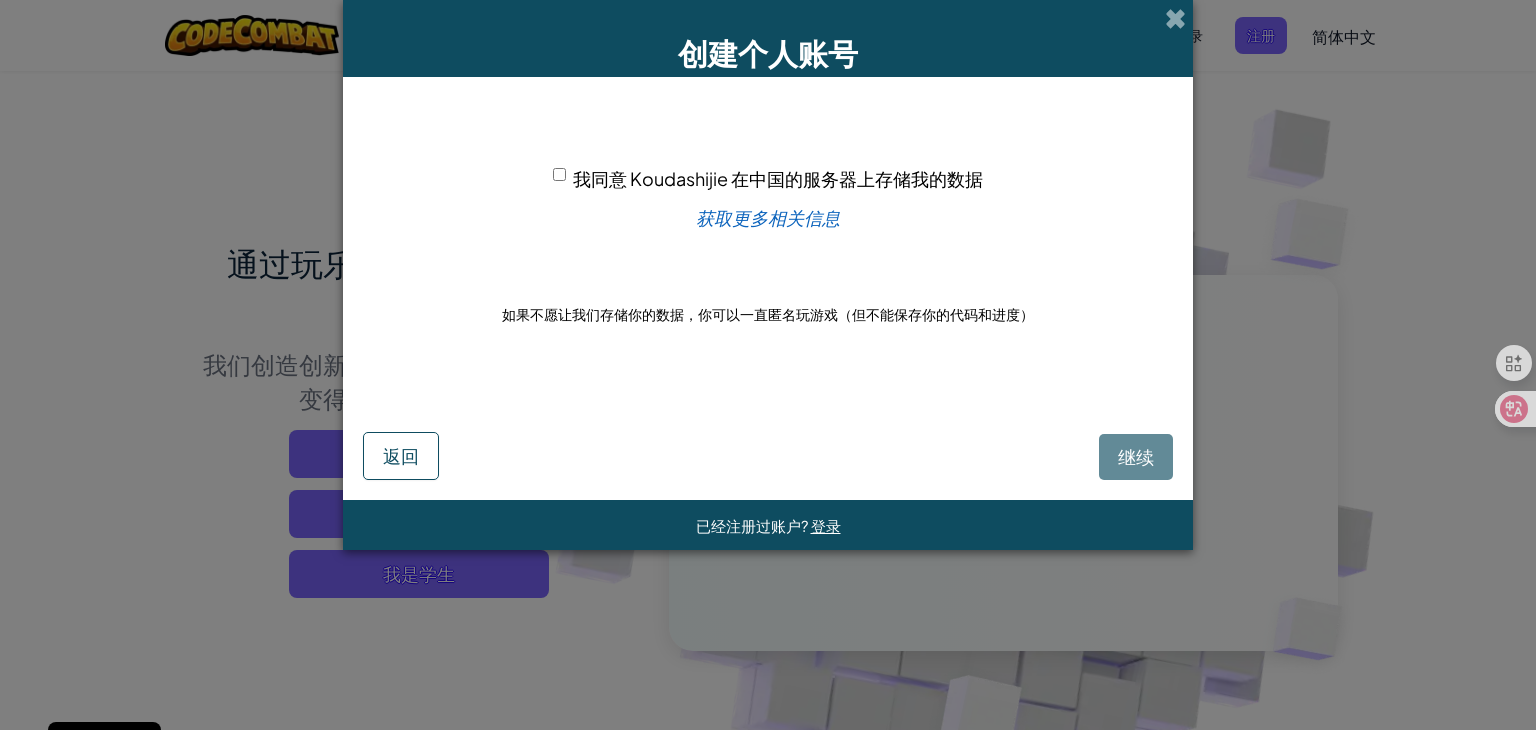 click on "我同意 Koudashijie 在中国的服务器上存储我的数据" at bounding box center (778, 178) 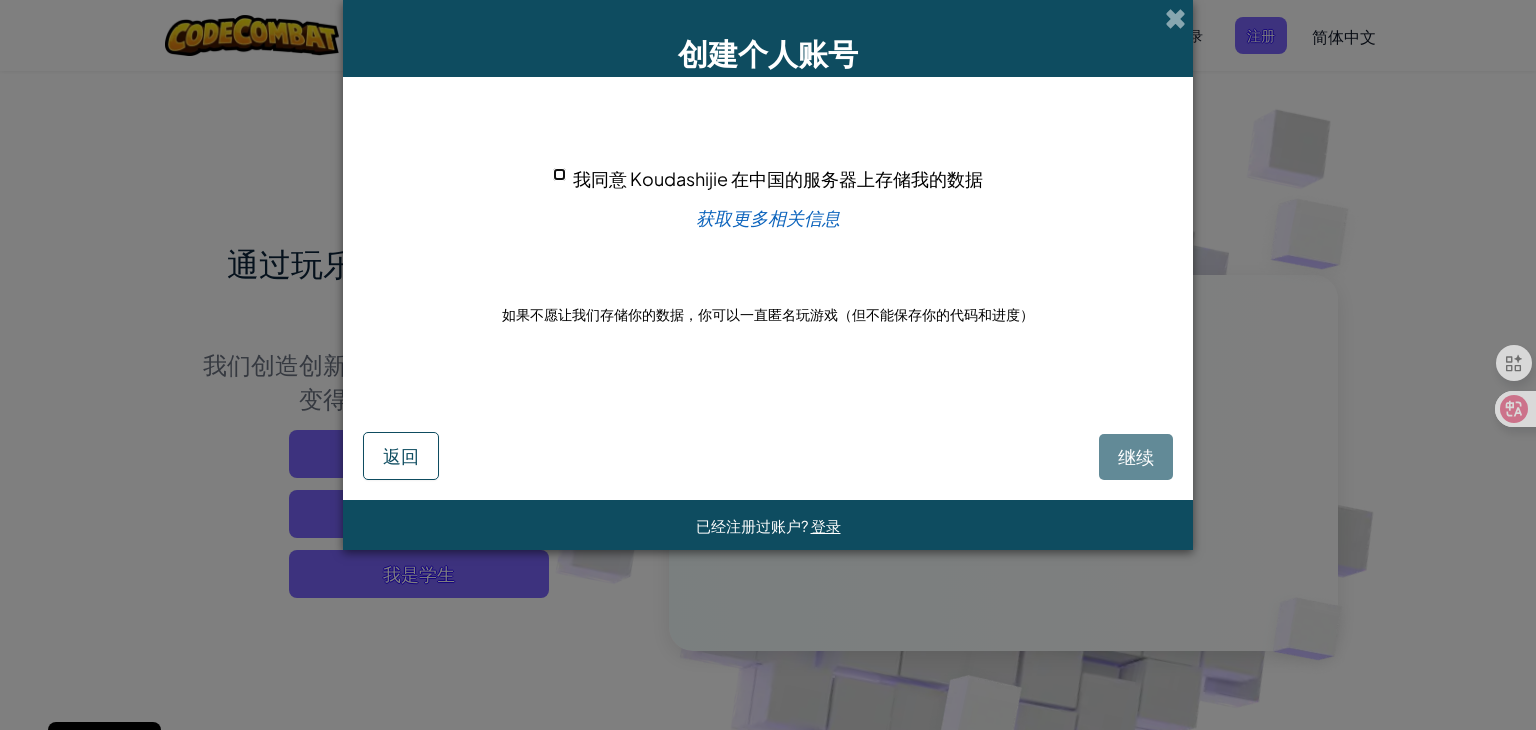 checkbox on "true" 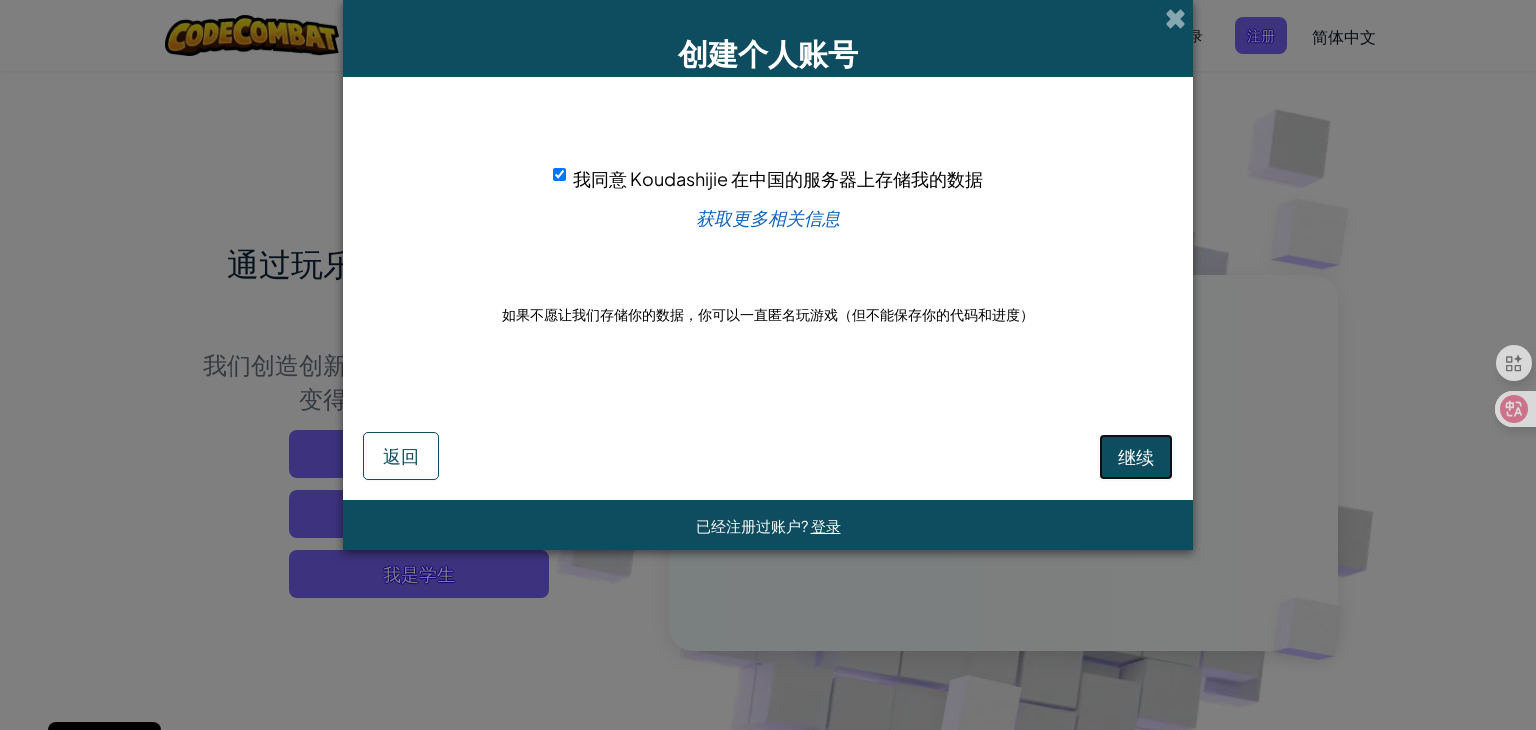 click on "继续" at bounding box center (1136, 456) 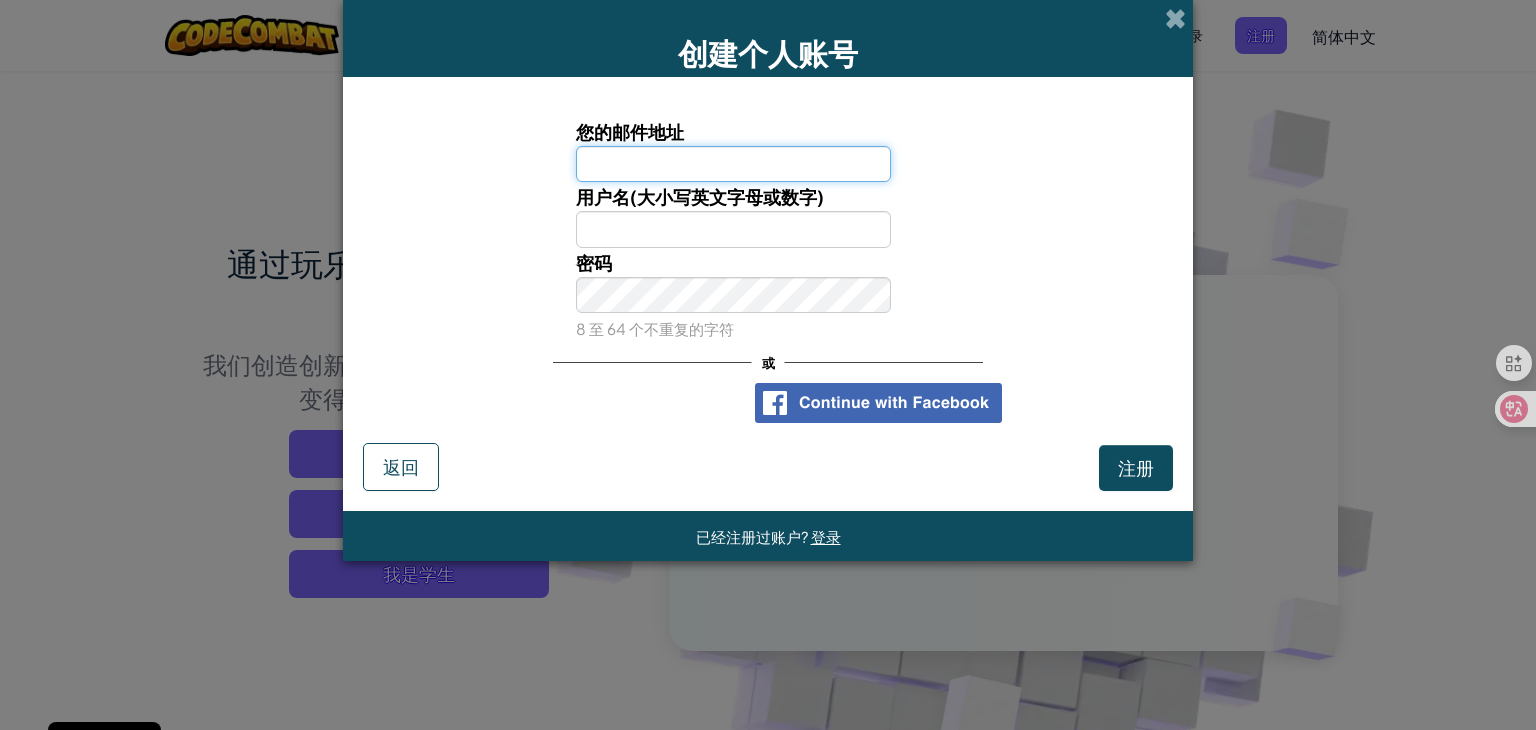 click on "您的邮件地址" at bounding box center [734, 164] 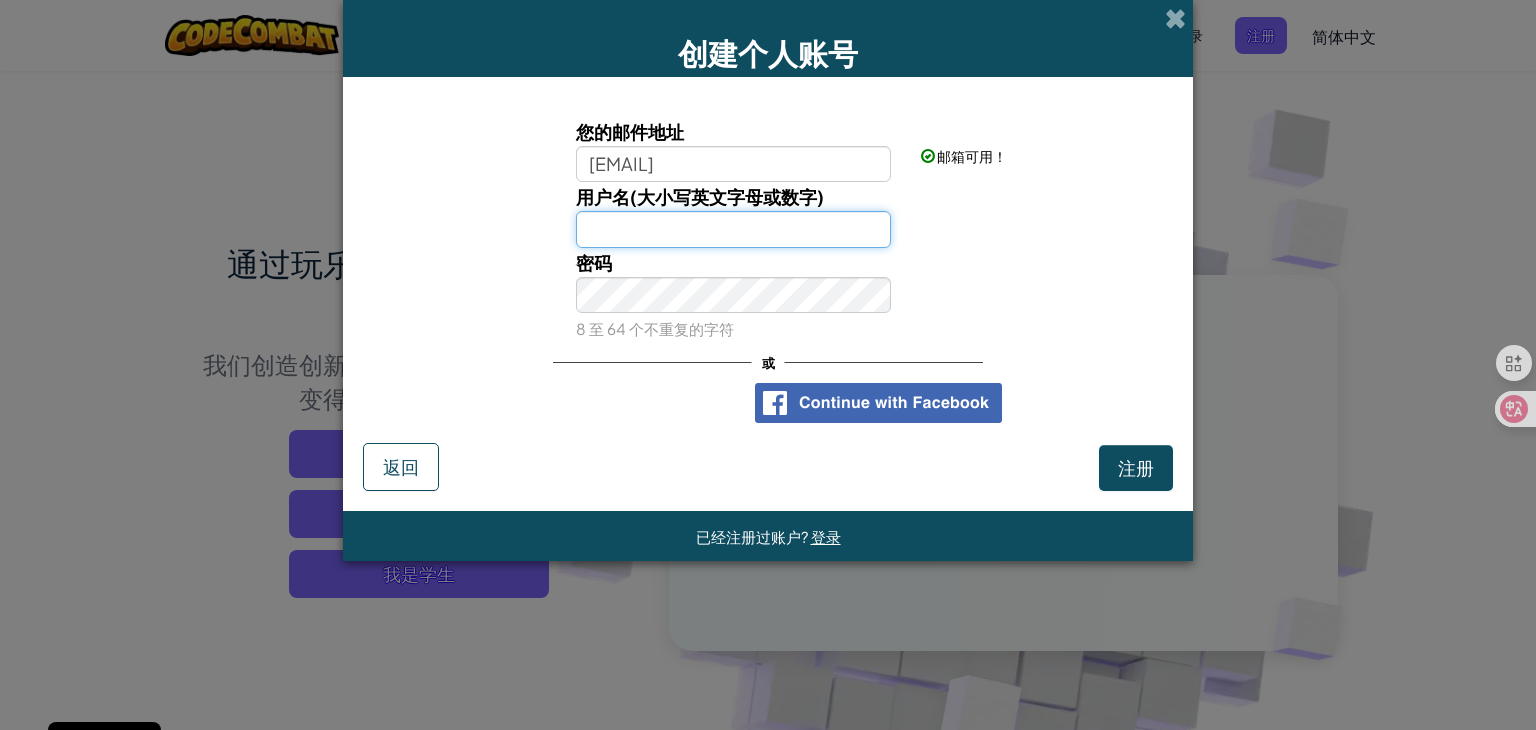 click on "用户名(大小写英文字母或数字)" at bounding box center (734, 229) 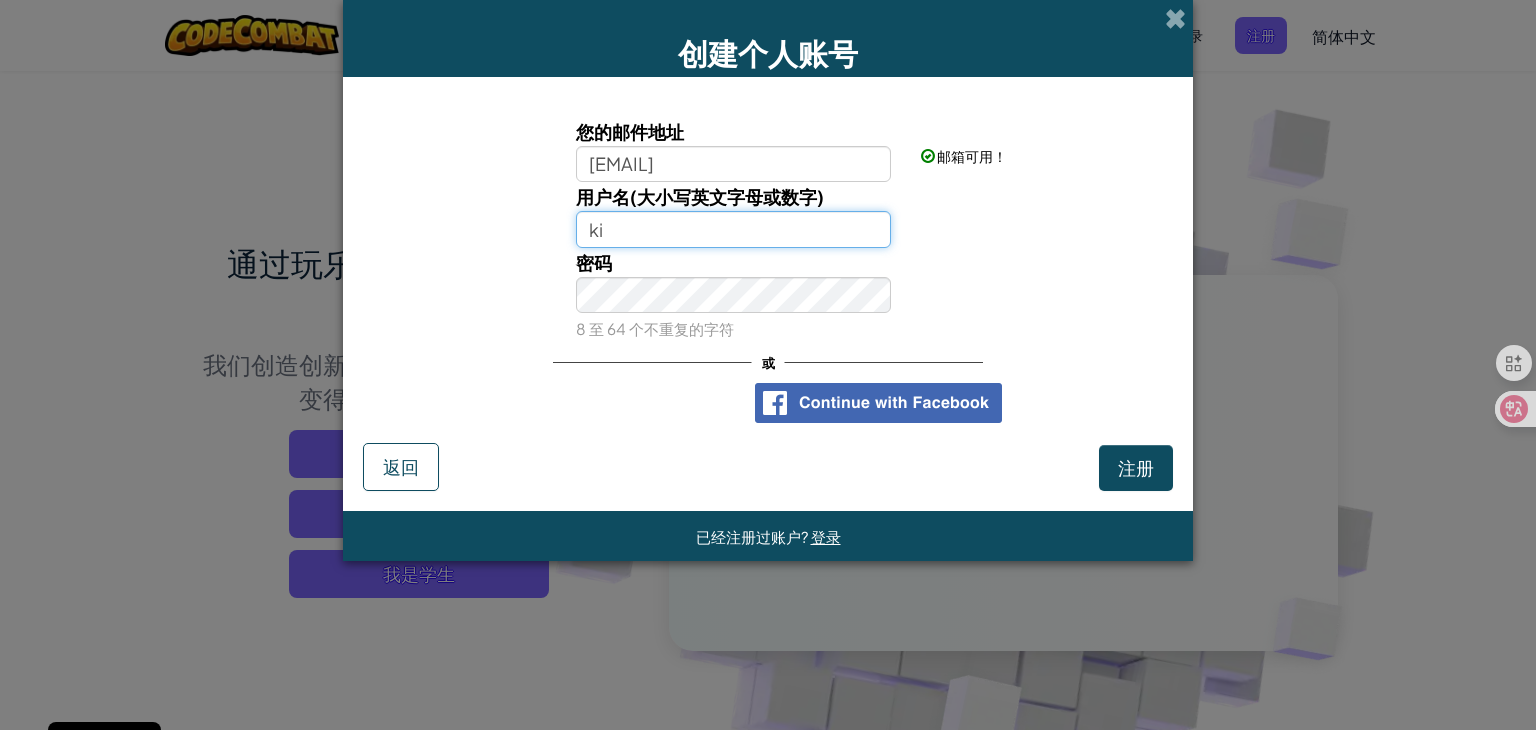 type on ": [USERNAME]" 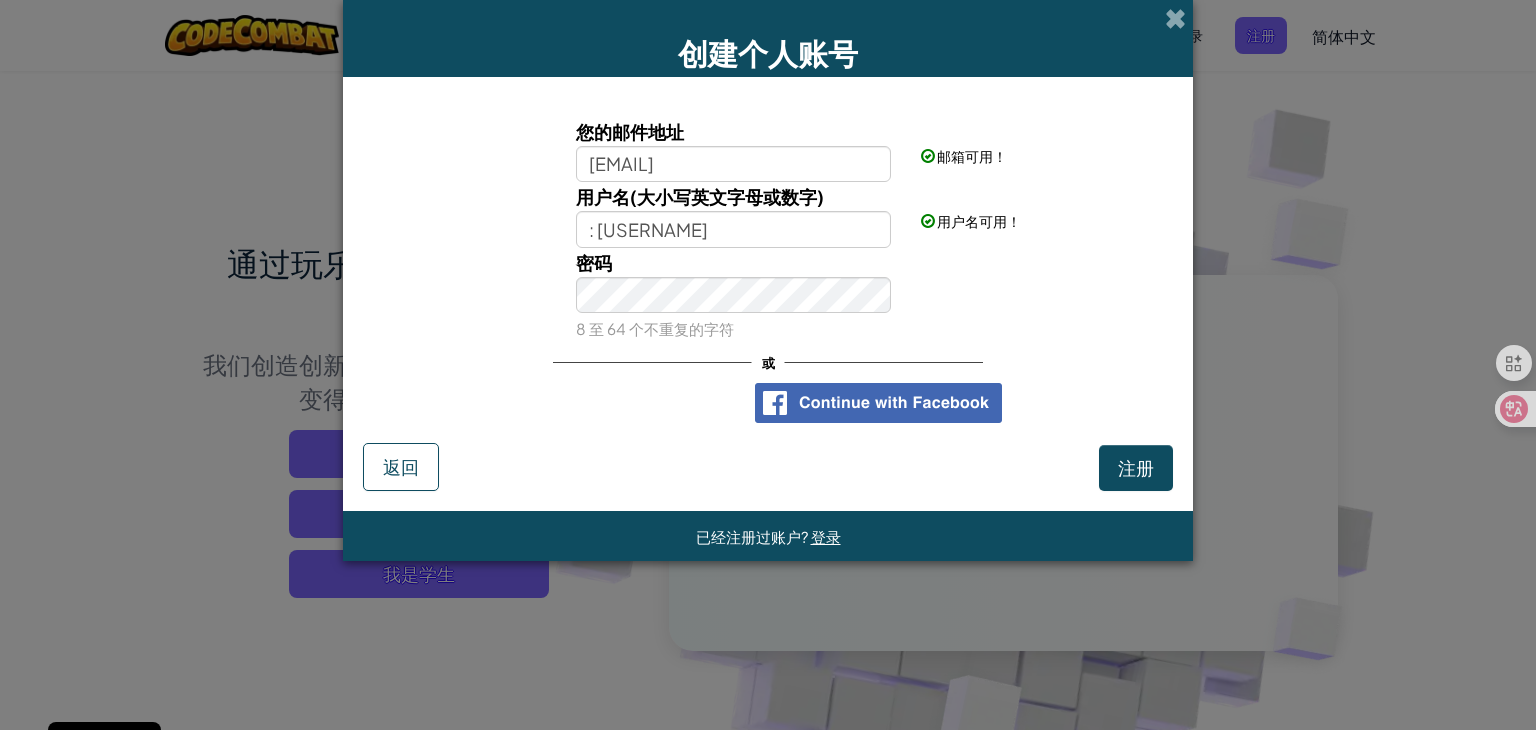click on "密码 8 至 64 个不重复的字符" at bounding box center (768, 295) 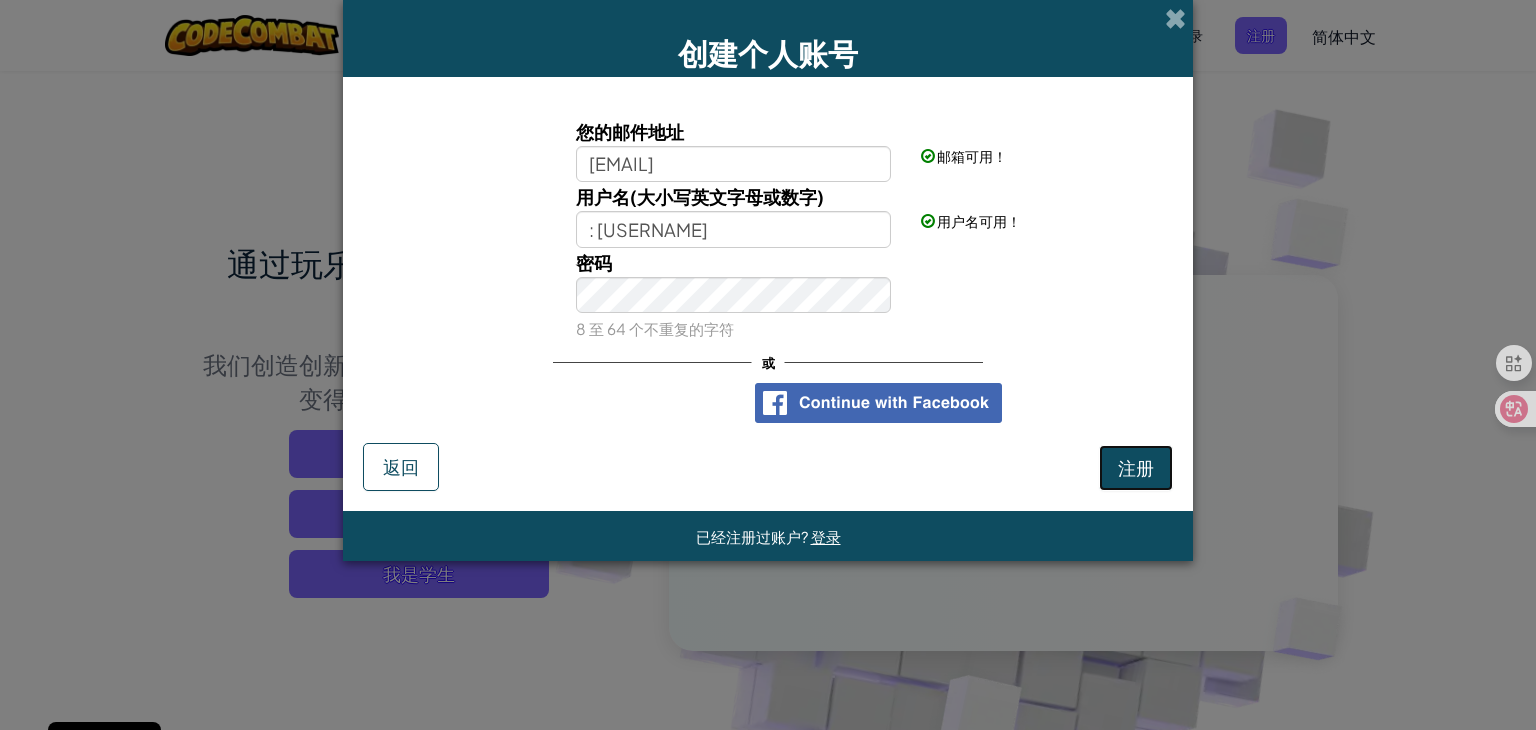 click on "注册" at bounding box center (1136, 467) 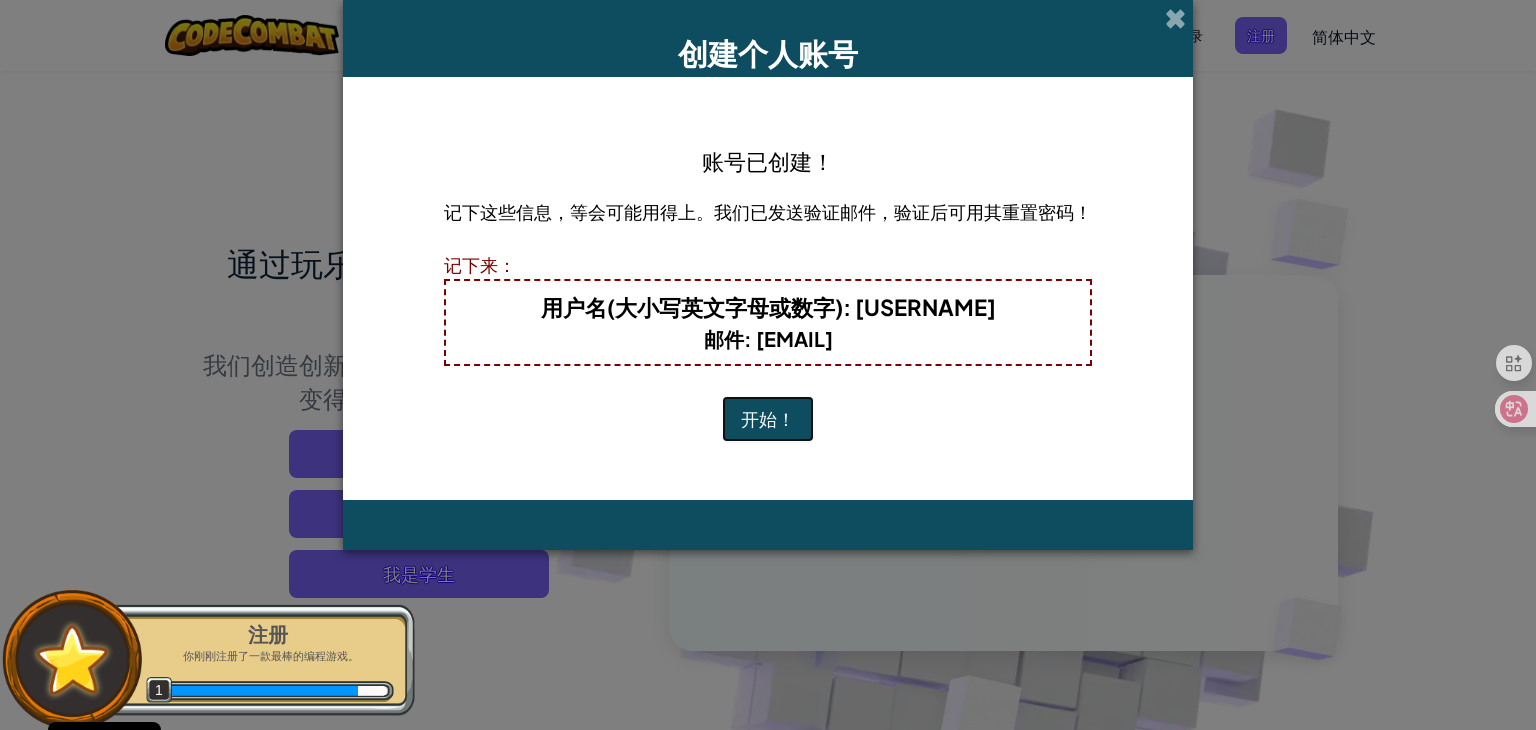 click on "开始！" at bounding box center [768, 419] 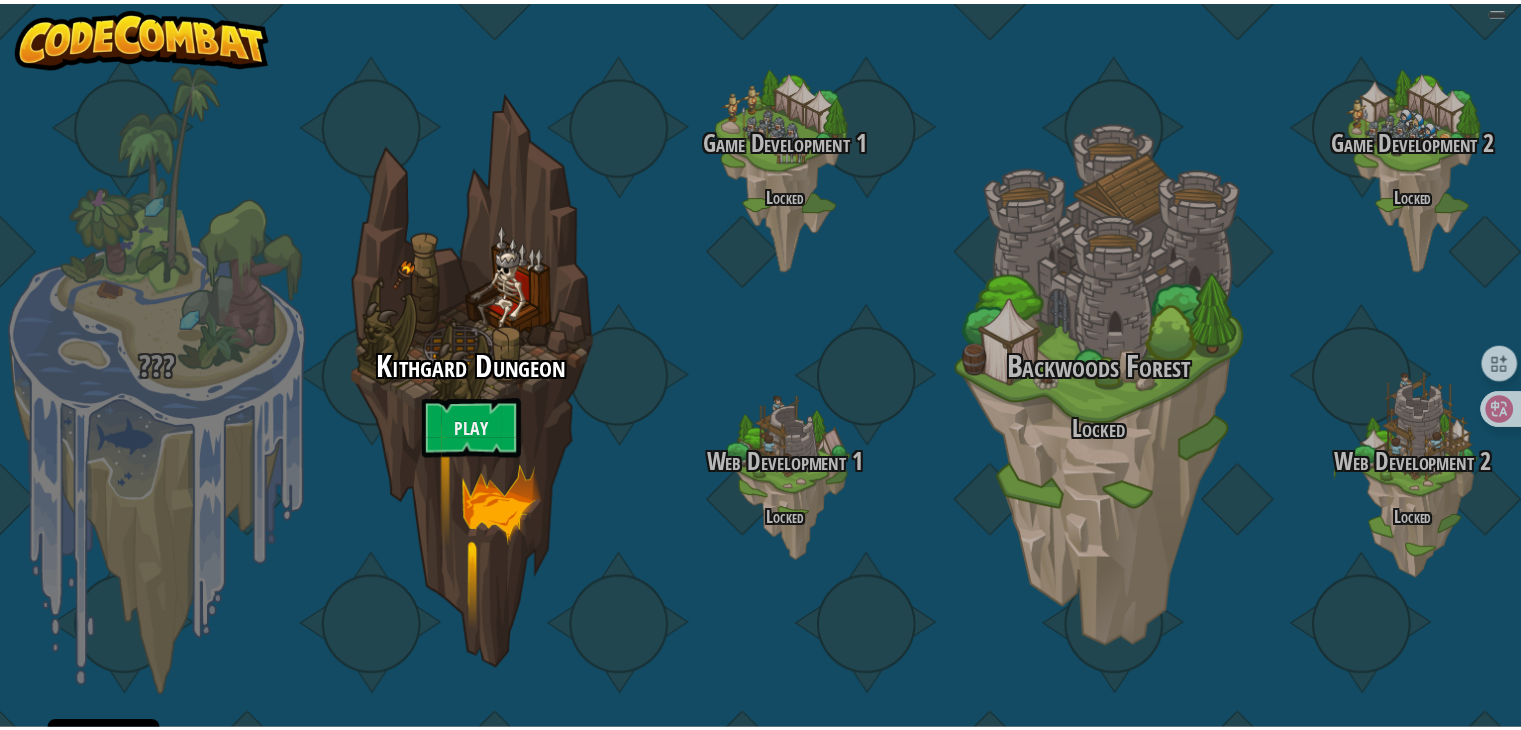 scroll, scrollTop: 0, scrollLeft: 0, axis: both 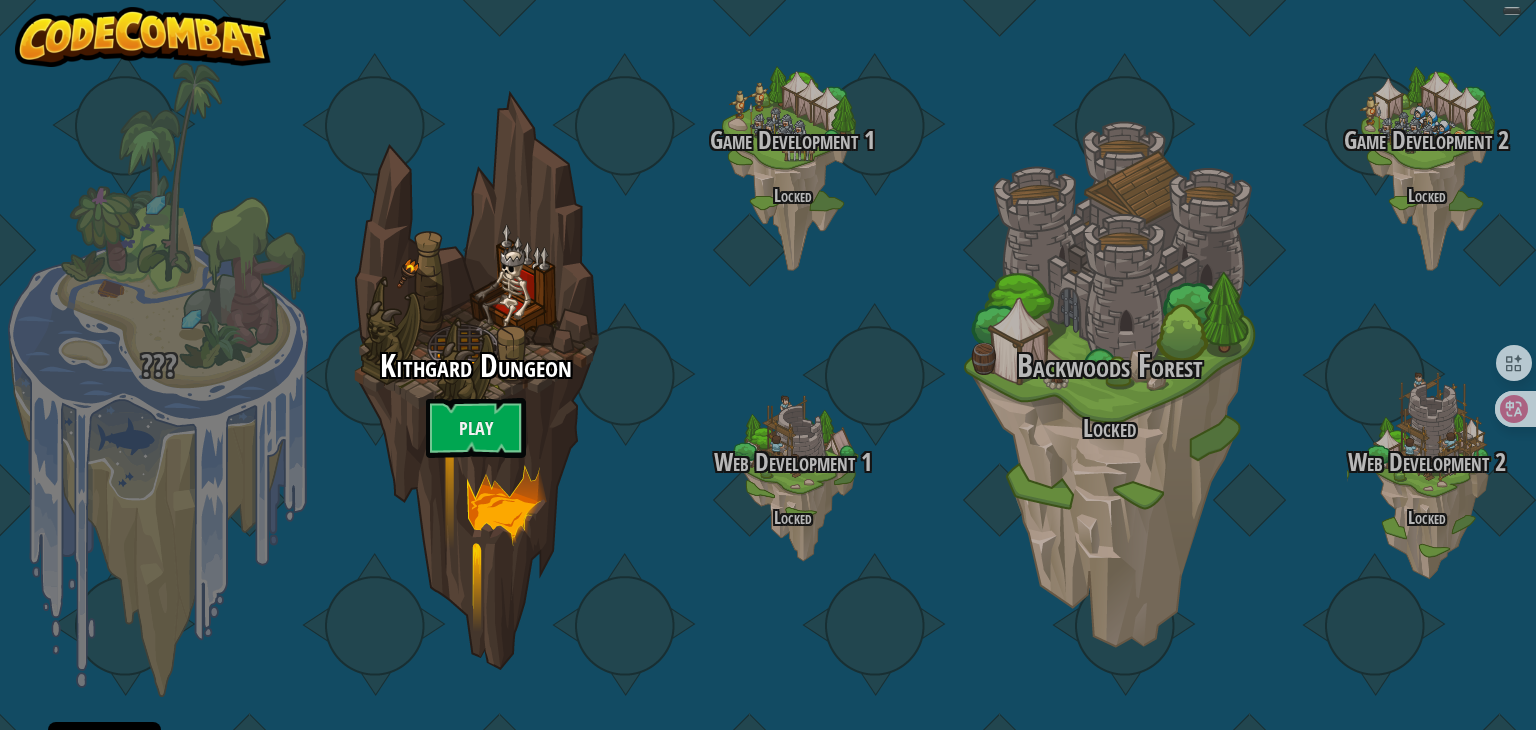 select on "zh-HANS" 